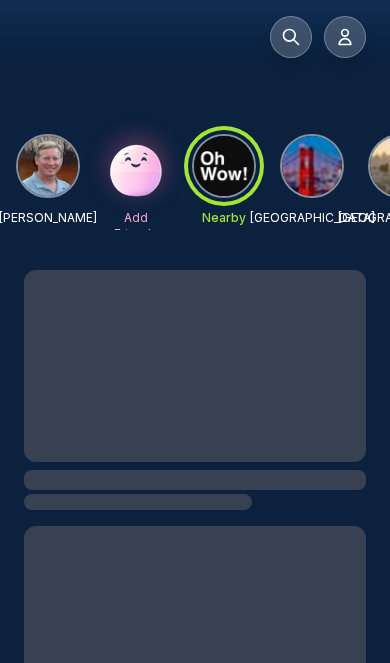 scroll, scrollTop: 0, scrollLeft: 0, axis: both 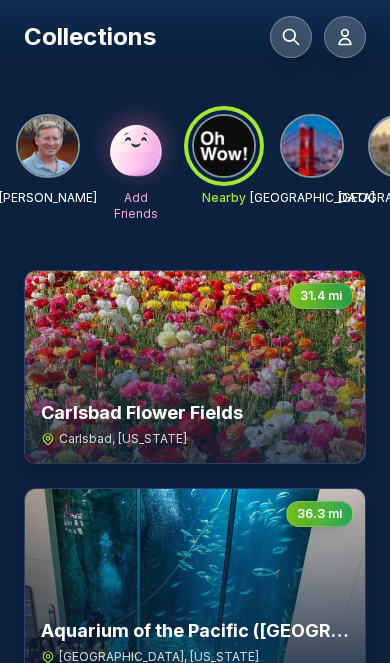 click at bounding box center (345, 37) 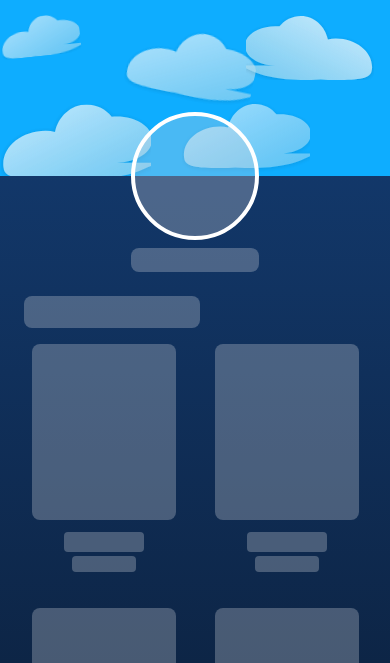 click at bounding box center [195, 148] 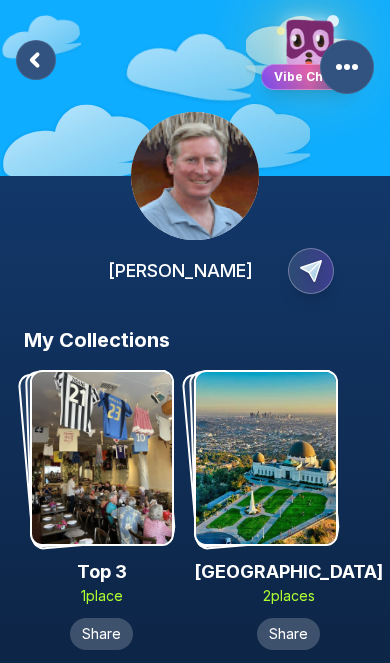 click 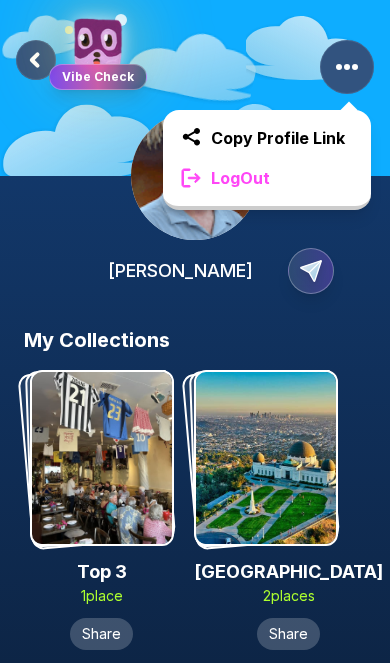 click on "Log  Out" at bounding box center [267, 178] 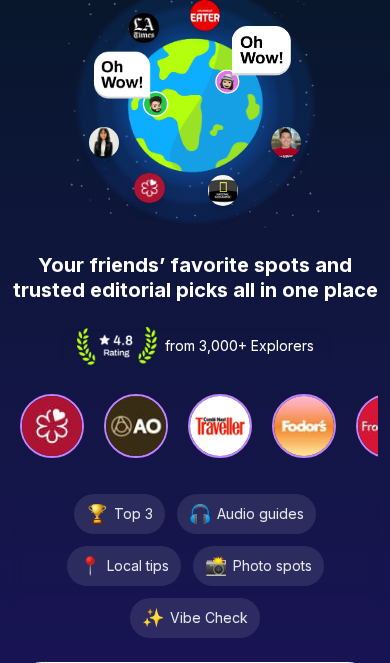 scroll, scrollTop: 25, scrollLeft: 0, axis: vertical 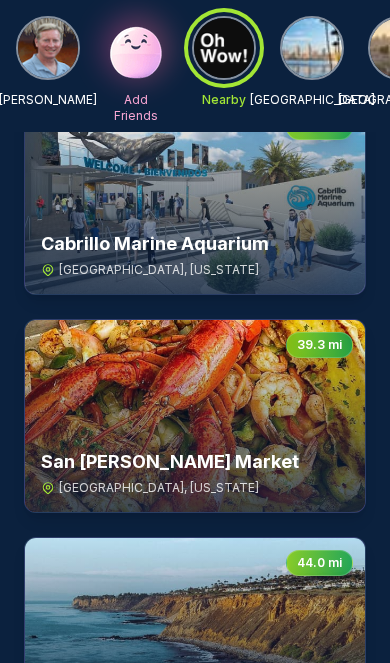 click at bounding box center [312, 48] 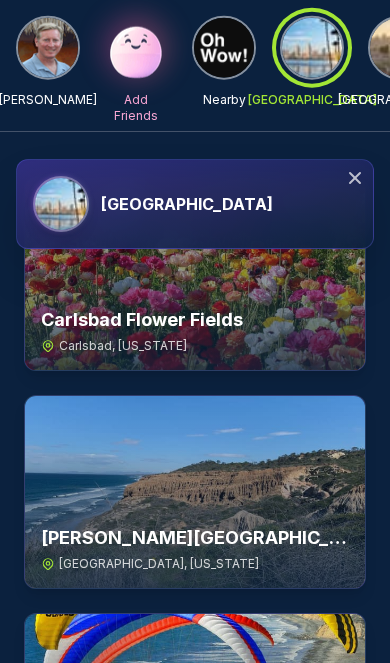 scroll, scrollTop: 0, scrollLeft: 0, axis: both 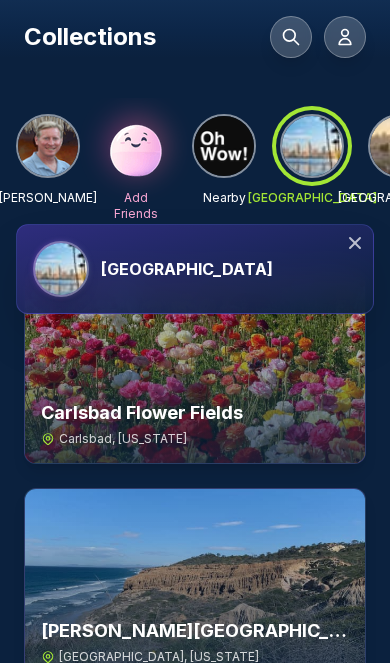 click 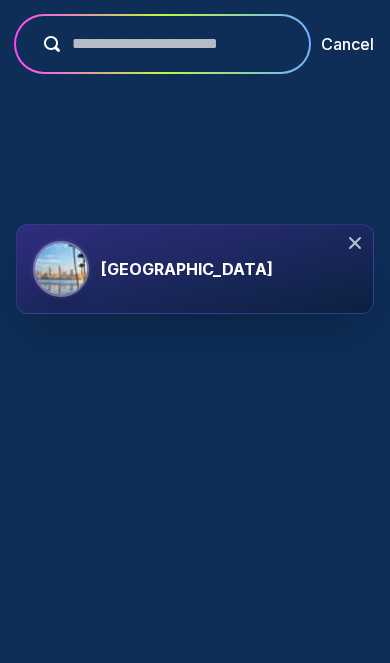 click 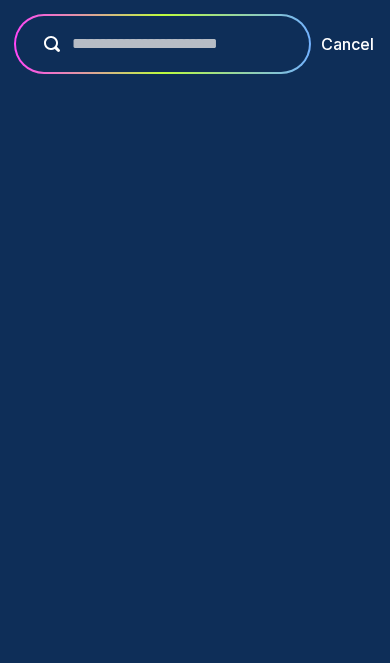 click on "Cancel" at bounding box center [347, 44] 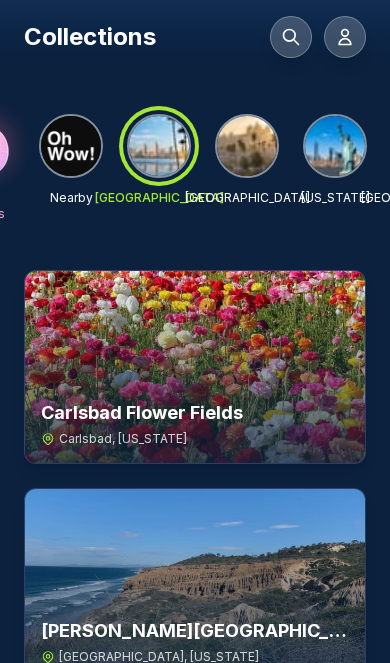 scroll, scrollTop: 0, scrollLeft: 155, axis: horizontal 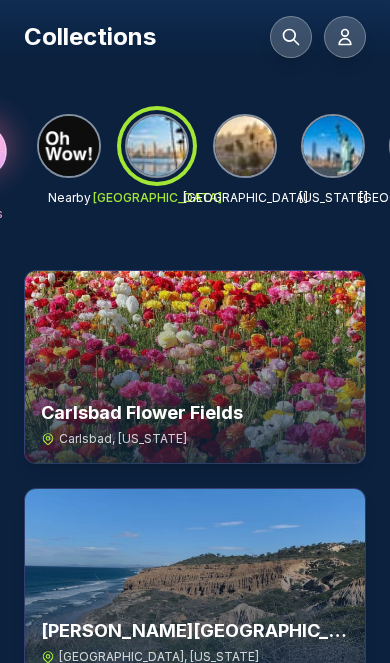click at bounding box center [245, 146] 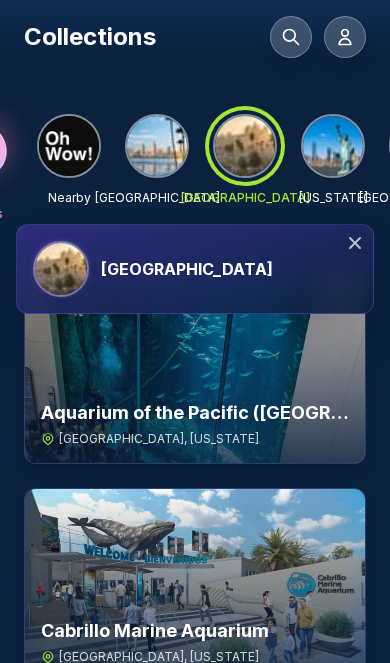 click at bounding box center (245, 146) 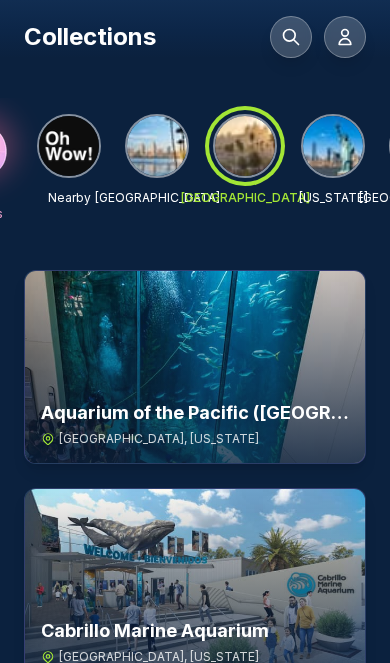 click at bounding box center (333, 146) 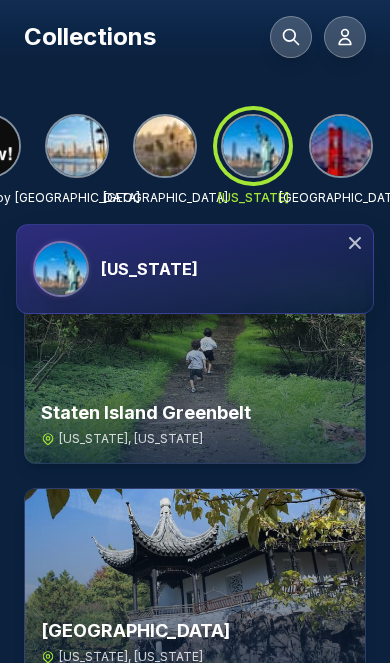 scroll, scrollTop: 0, scrollLeft: 234, axis: horizontal 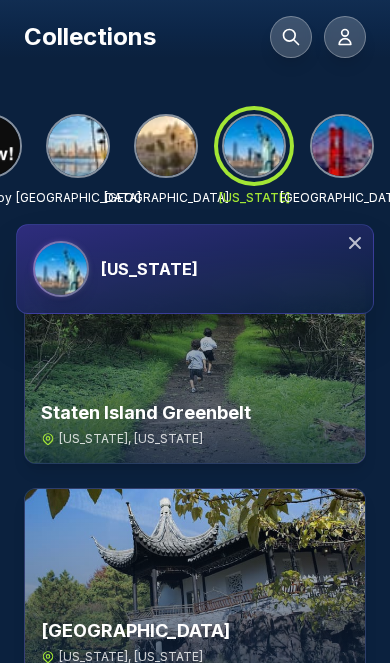 click at bounding box center [342, 146] 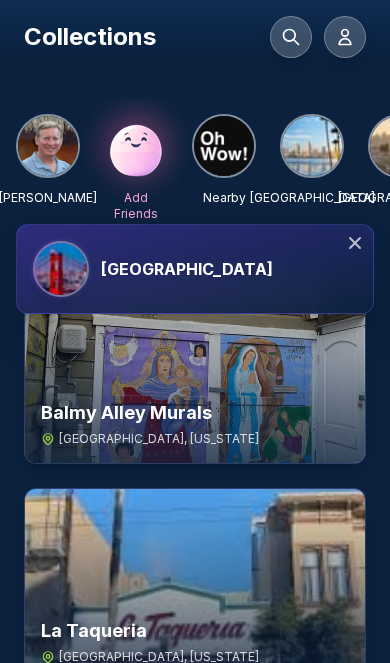 scroll, scrollTop: 0, scrollLeft: 0, axis: both 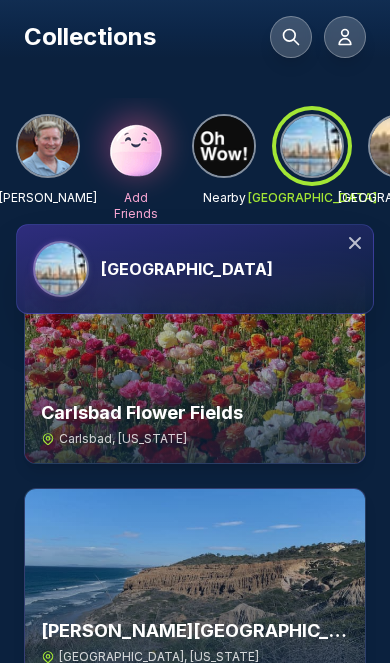 click 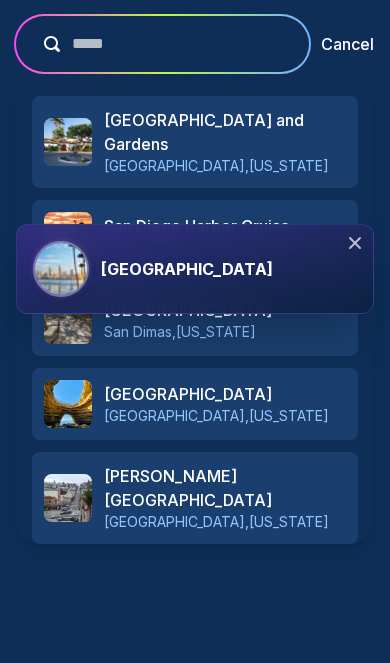 type on "******" 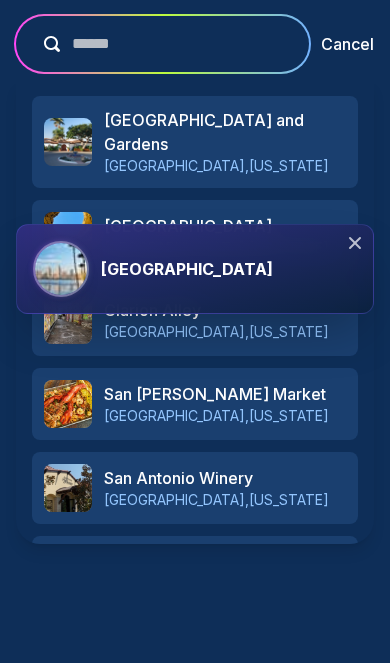 click on "[GEOGRAPHIC_DATA] and Gardens" at bounding box center [225, 132] 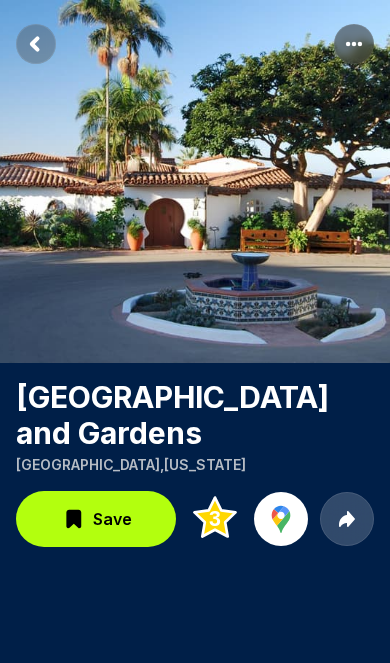 click on "Save" at bounding box center [112, 519] 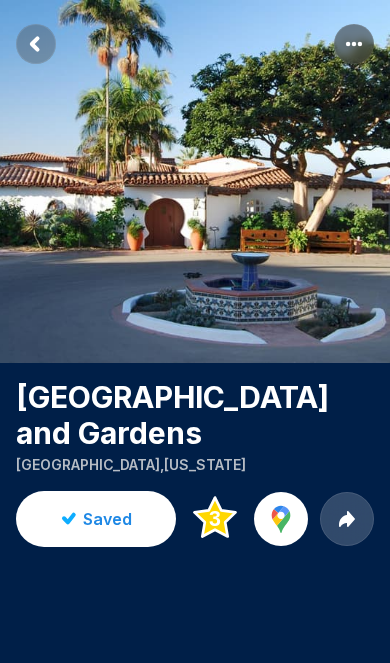 click at bounding box center [195, 181] 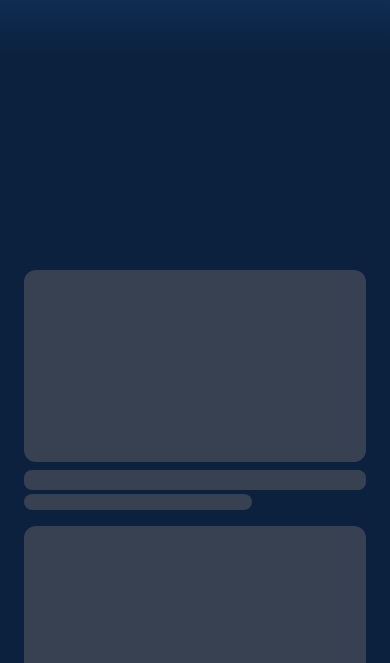 scroll, scrollTop: 0, scrollLeft: 0, axis: both 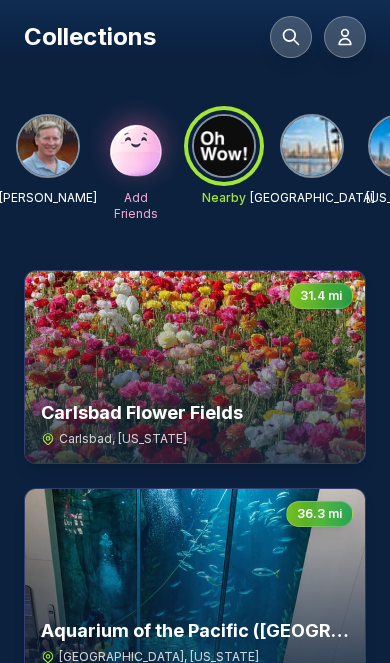 click at bounding box center [48, 146] 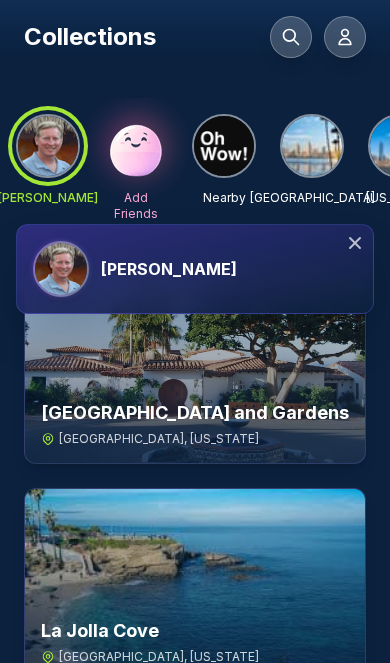 click at bounding box center [195, 367] 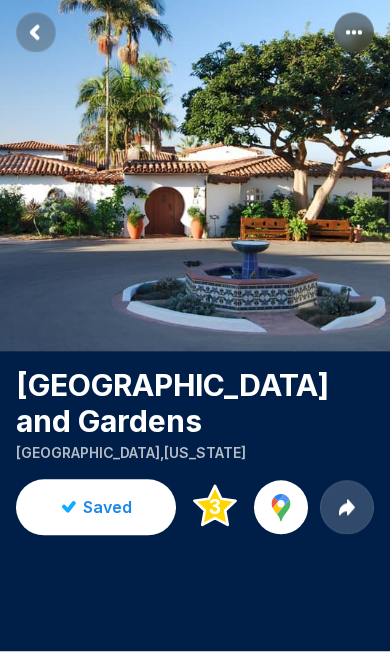 scroll, scrollTop: 0, scrollLeft: 0, axis: both 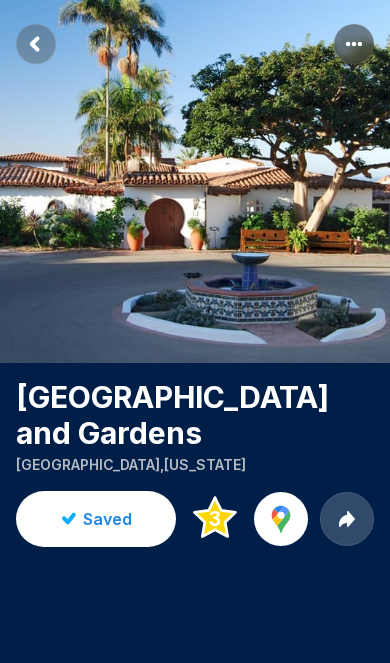 click 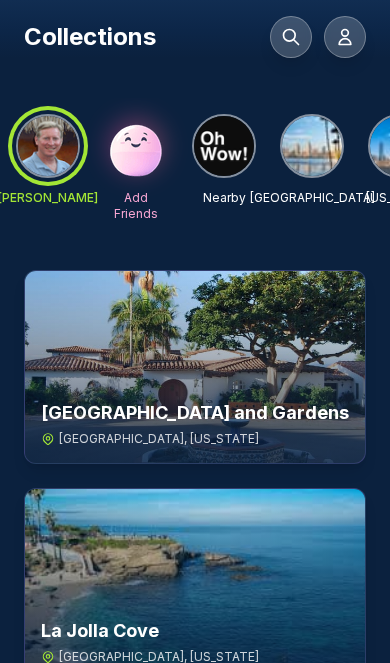 click at bounding box center (48, 146) 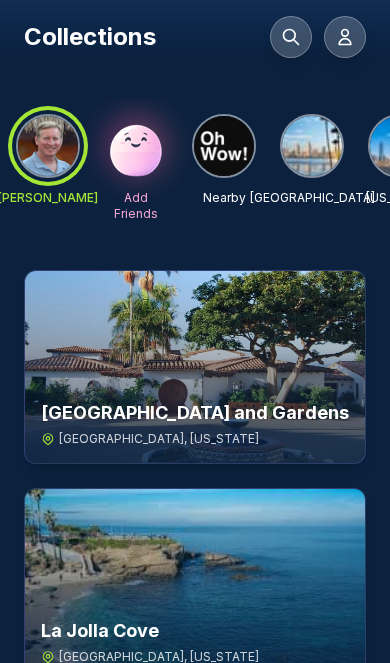 click at bounding box center (195, 367) 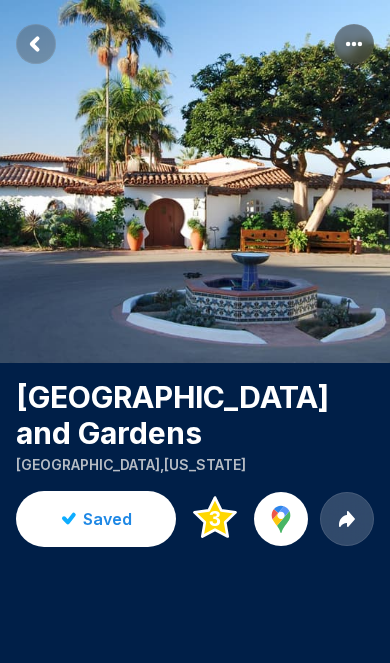 click 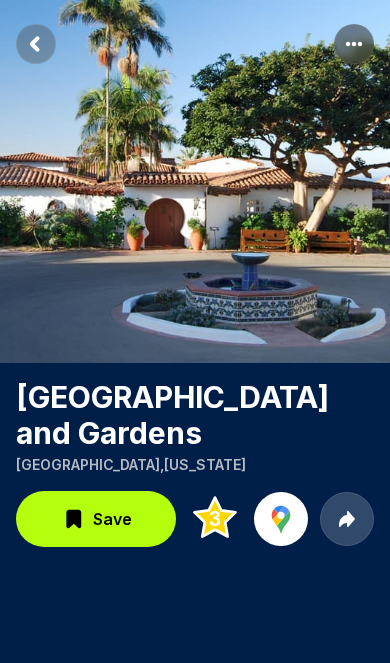 scroll, scrollTop: 97, scrollLeft: 0, axis: vertical 